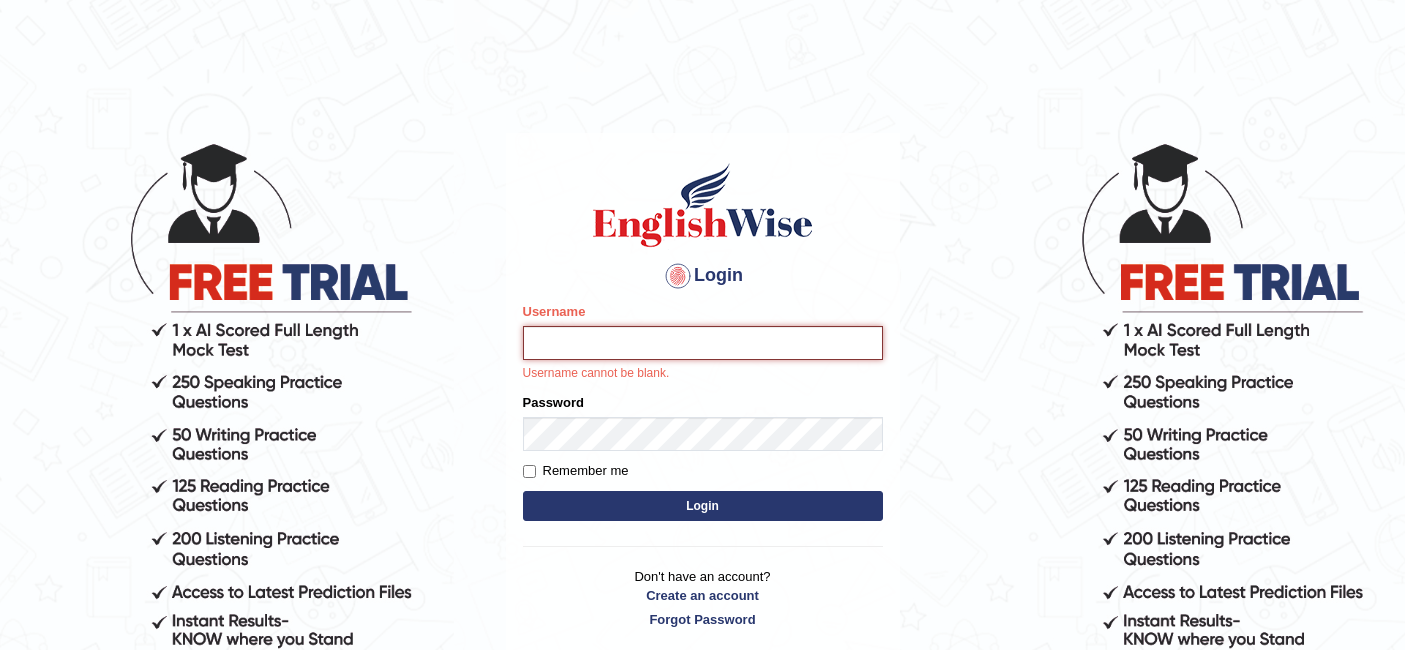 scroll, scrollTop: 0, scrollLeft: 0, axis: both 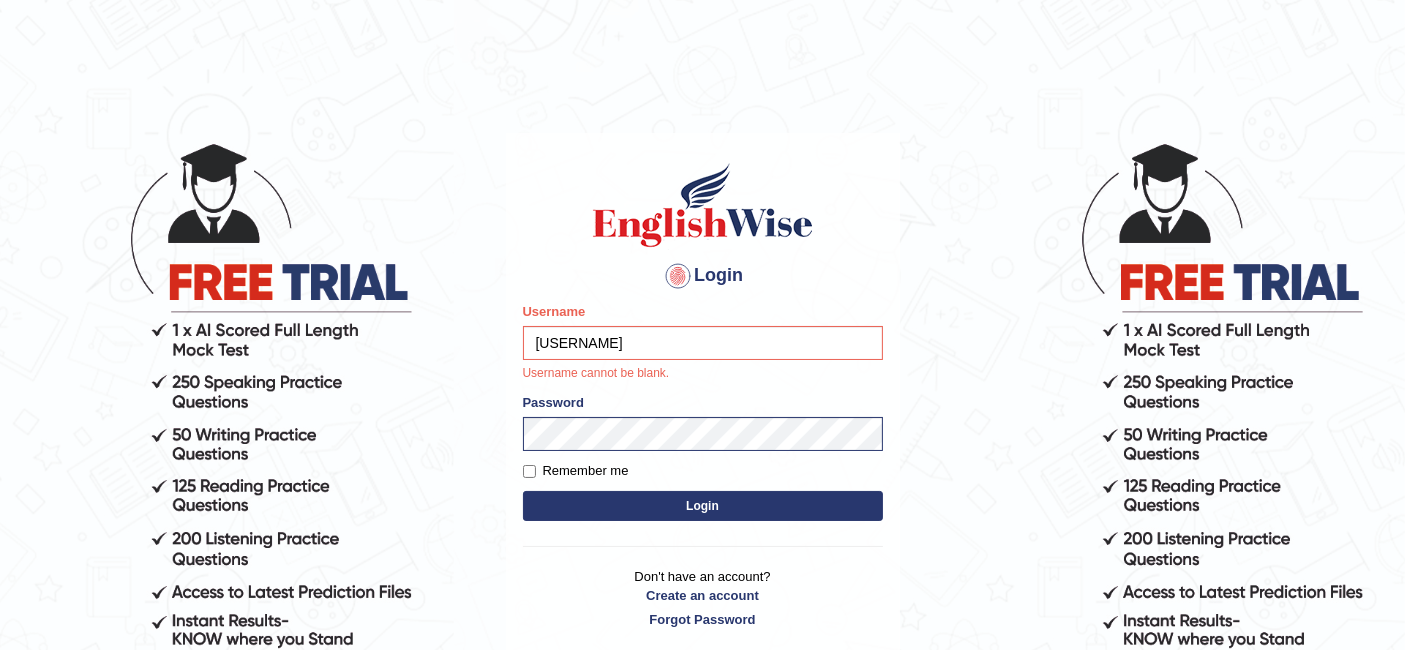 type on "krishnagpal555" 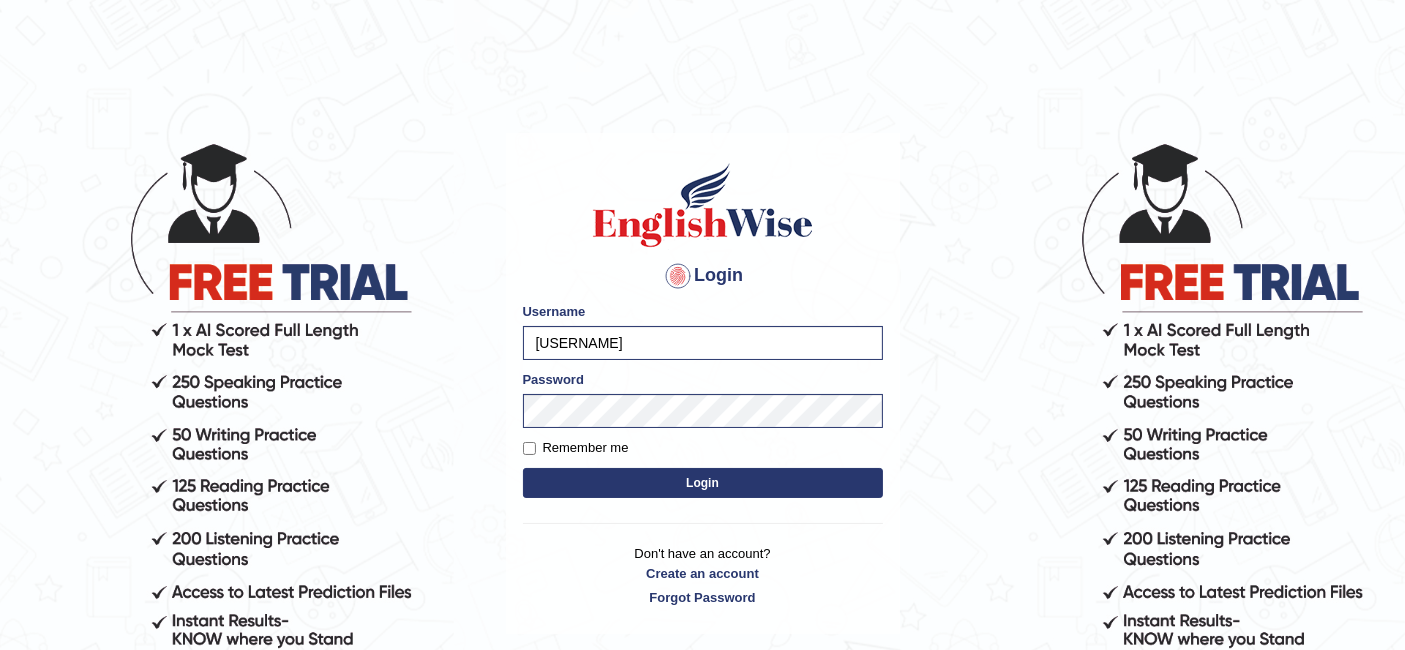 click on "Login" at bounding box center [703, 483] 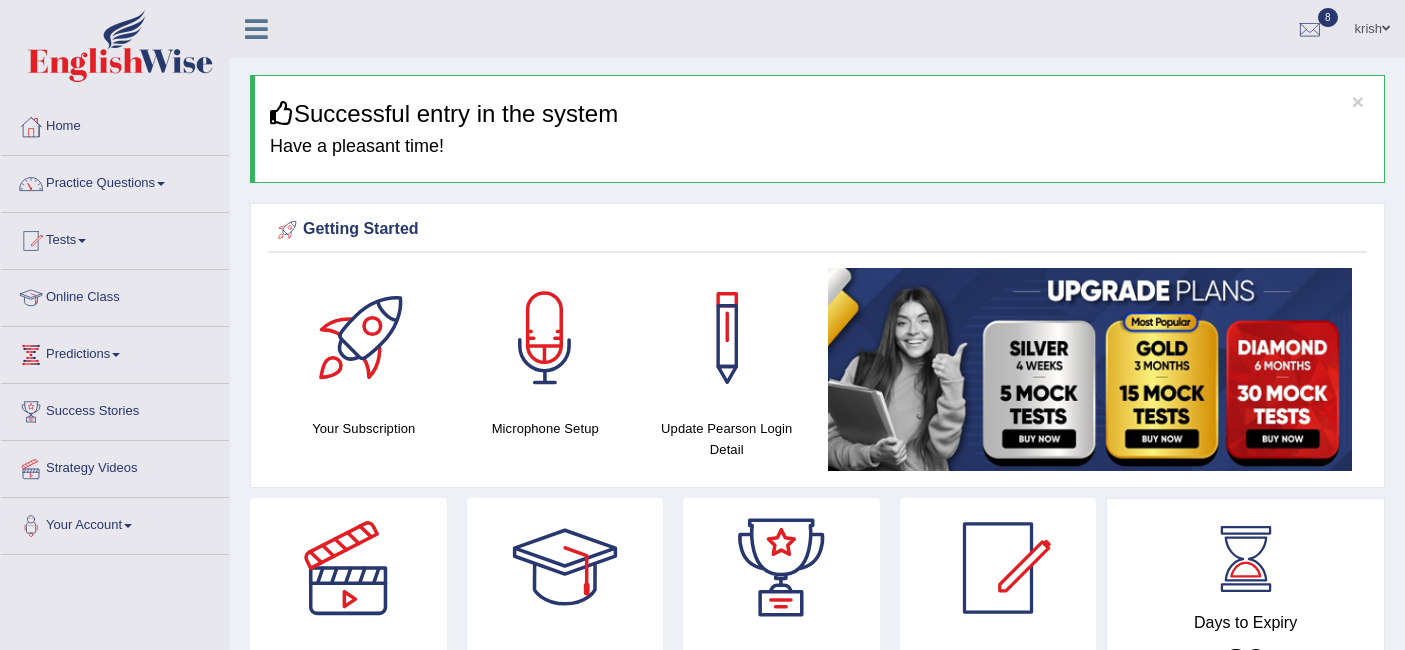 scroll, scrollTop: 0, scrollLeft: 0, axis: both 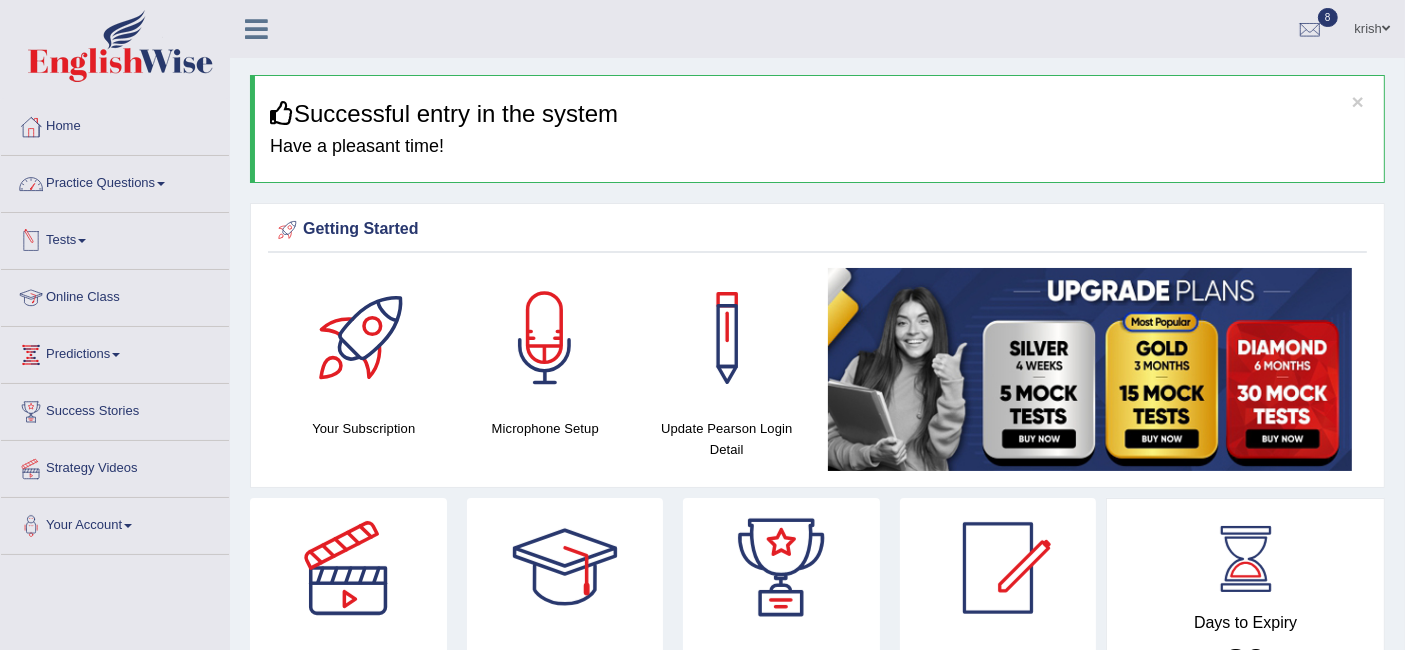 click on "Practice Questions" at bounding box center (115, 181) 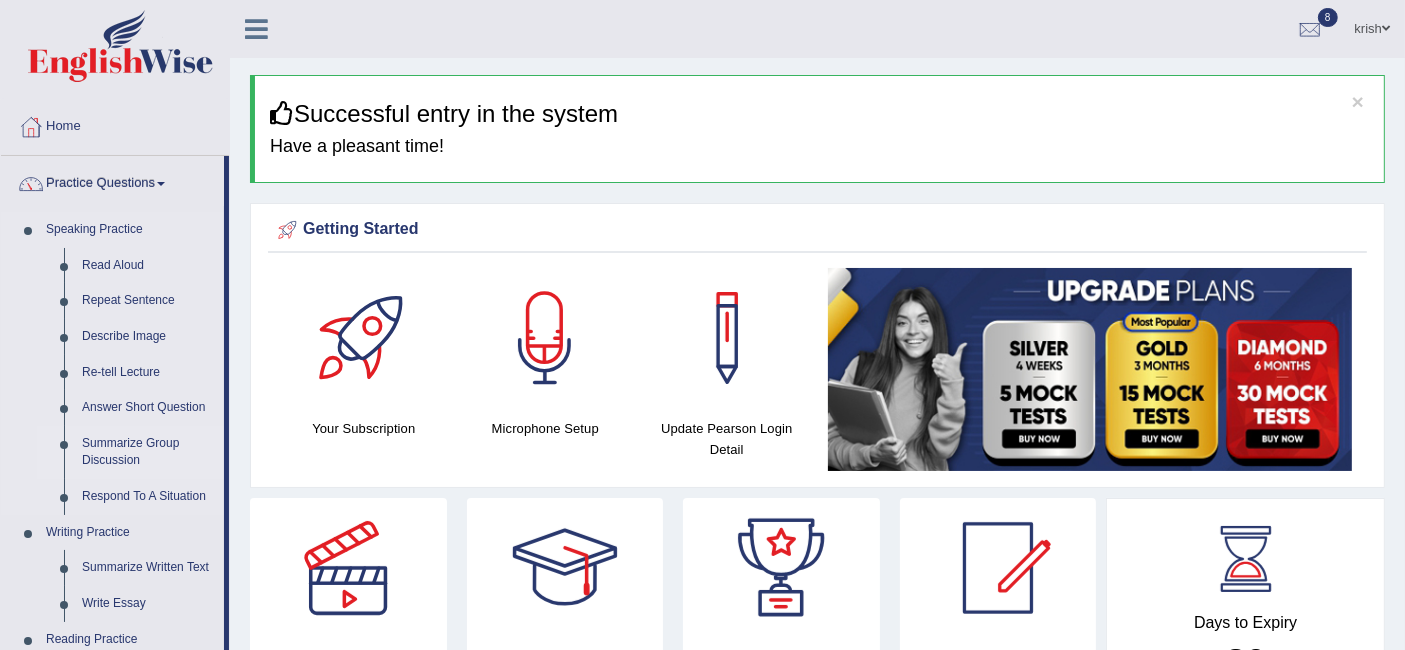 click on "Summarize Group Discussion" at bounding box center [148, 452] 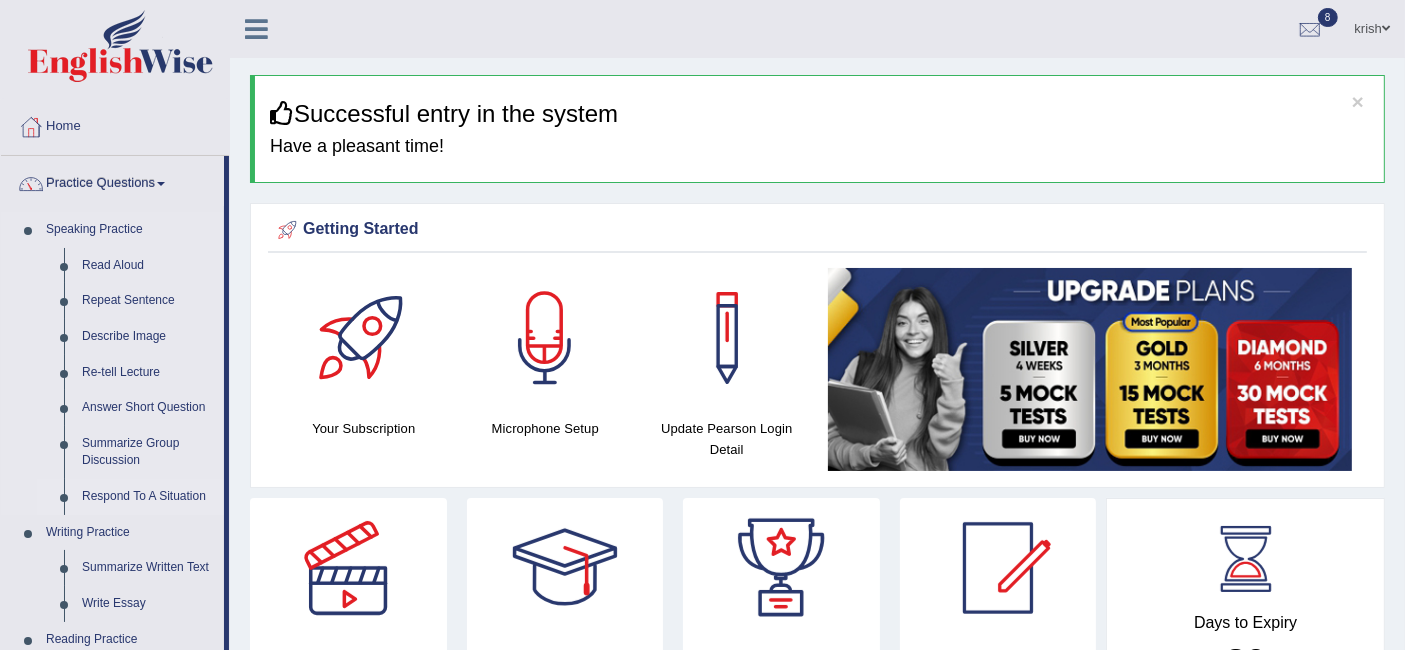 click on "Respond To A Situation" at bounding box center (148, 497) 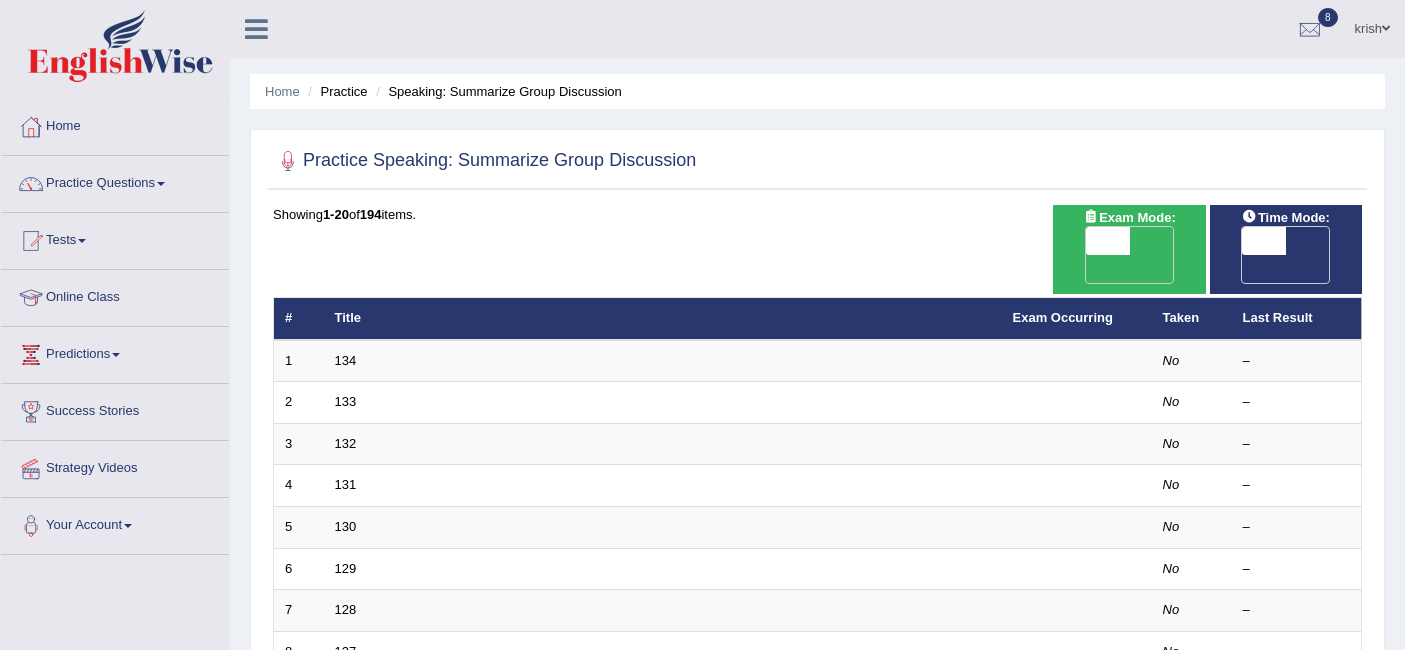 scroll, scrollTop: 0, scrollLeft: 0, axis: both 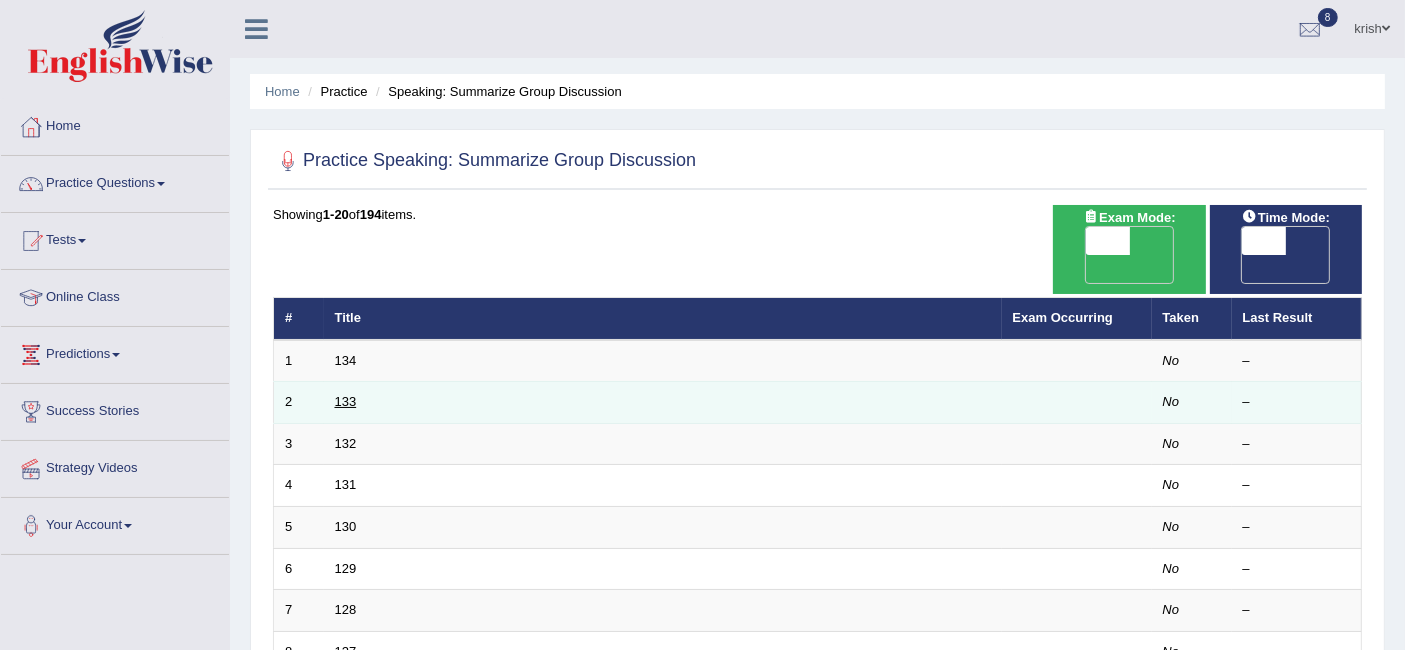 click on "133" at bounding box center [346, 401] 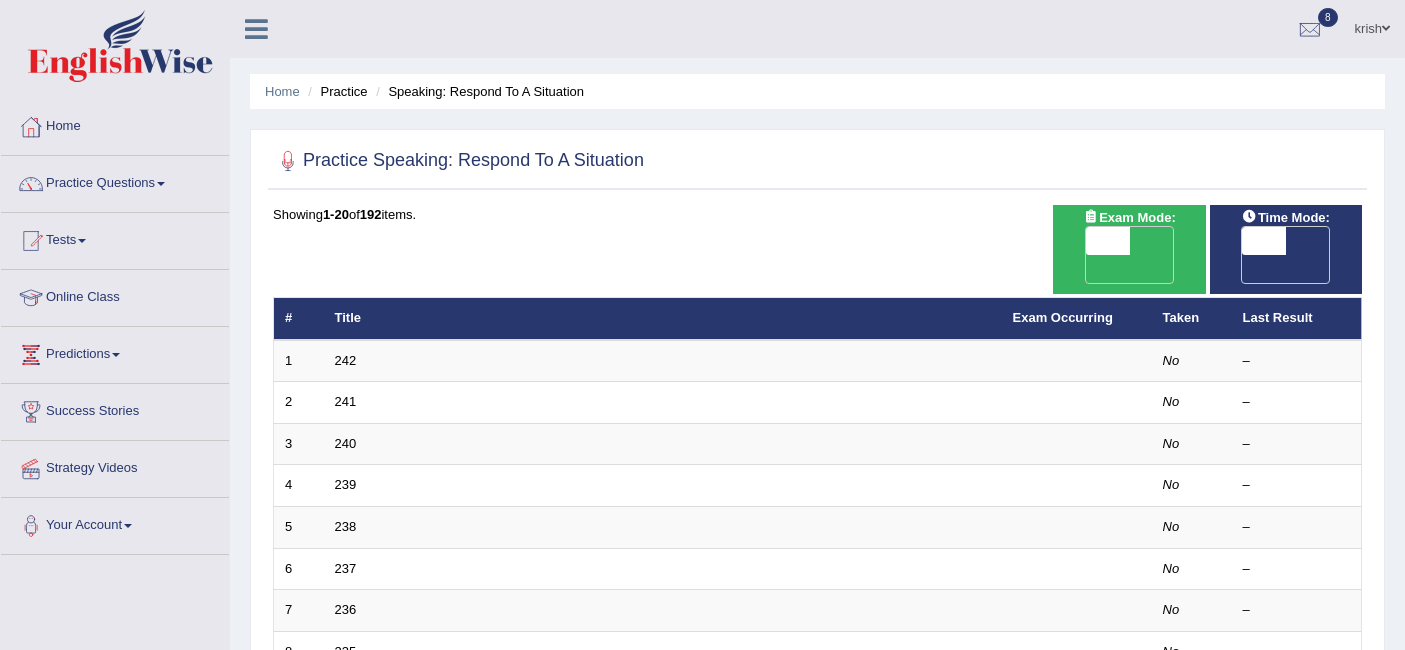scroll, scrollTop: 0, scrollLeft: 0, axis: both 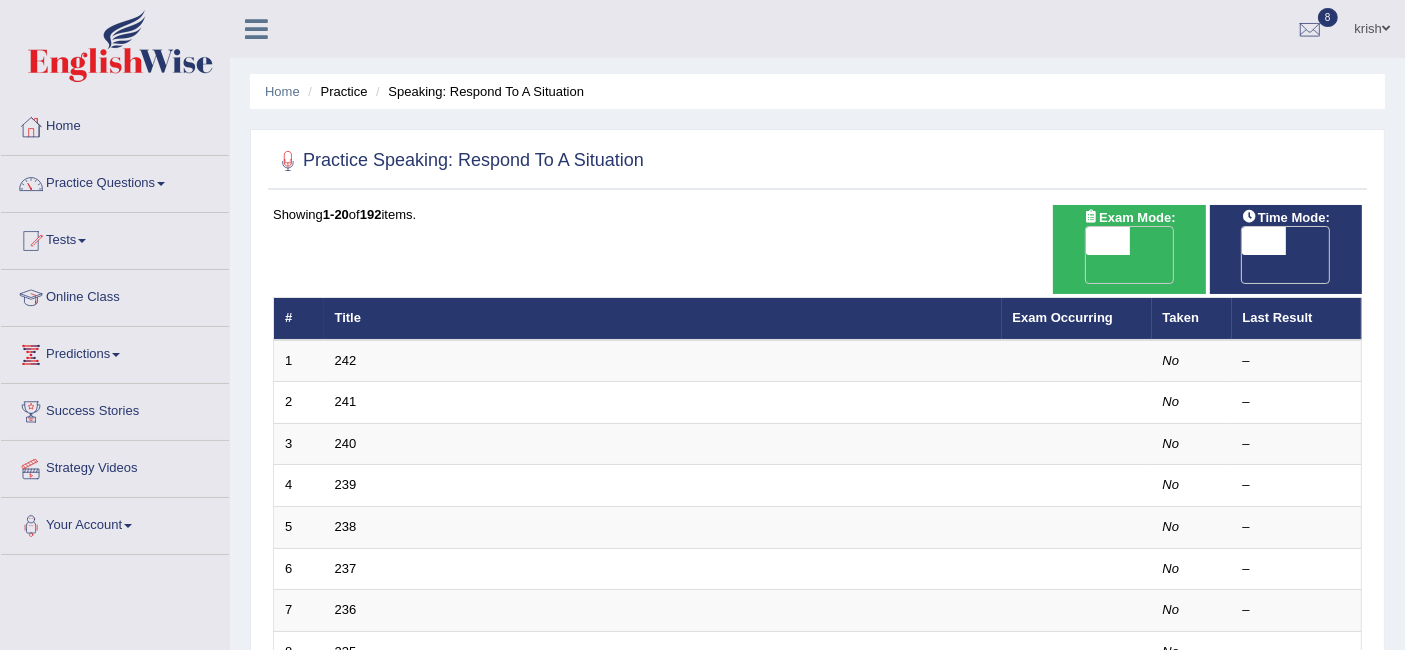 click on "Home
Practice
Speaking: Respond To A Situation
Practice Speaking: Respond To A Situation
Time Mode:
ON   OFF
Exam Mode:
ON   OFF
Showing  1-20  of  192  items.
# Title Exam Occurring Taken Last Result
1 242 No –
2 241 No –
3 240 No –
4 239 No –
5 238 No –
6 237 No –
7 236 No –
8 235 No –
9 234 No –
10 233 No –
11 232 No –
12 231 No –
13 230 No –
14 229 No –
15 228 No –
16 227 No –
17 226 No –
18 225 No –
19 224 No –
20 223 No –
«
1
2
3
4
5
6
7
8
9
10
»" at bounding box center [817, 651] 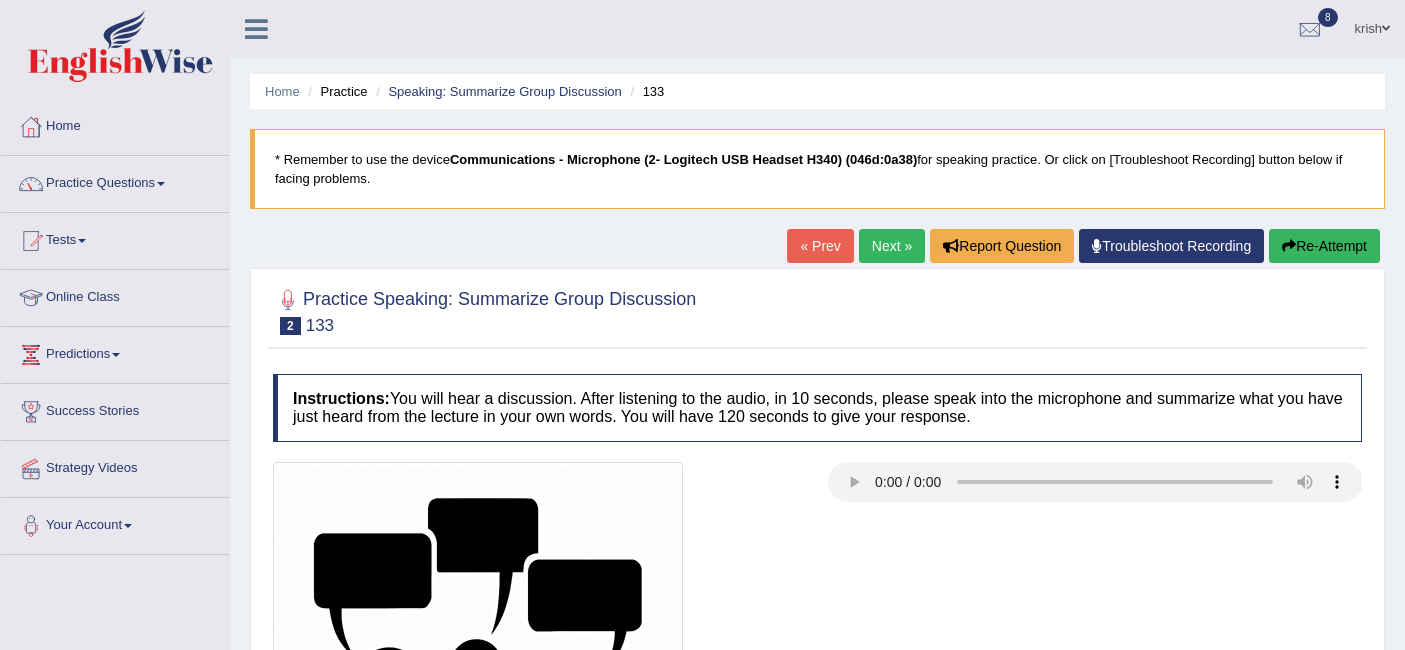 scroll, scrollTop: 0, scrollLeft: 0, axis: both 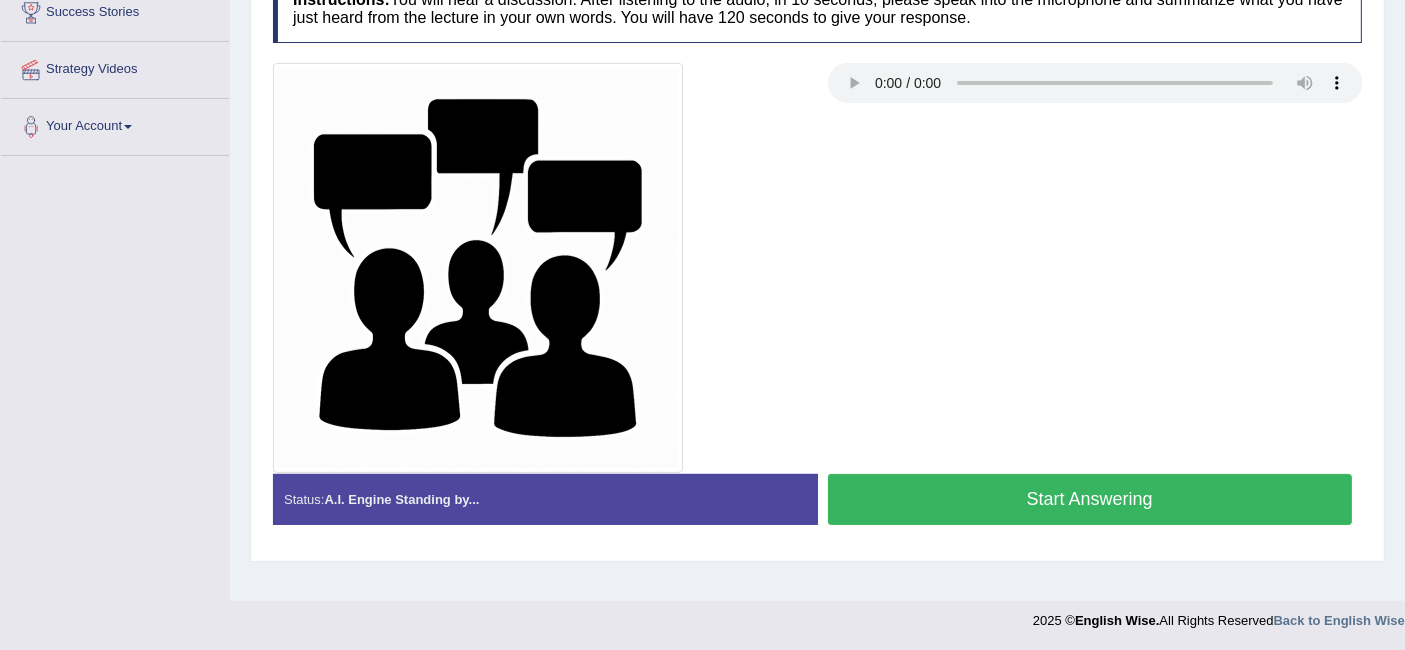 click on "Start Answering" at bounding box center (1090, 499) 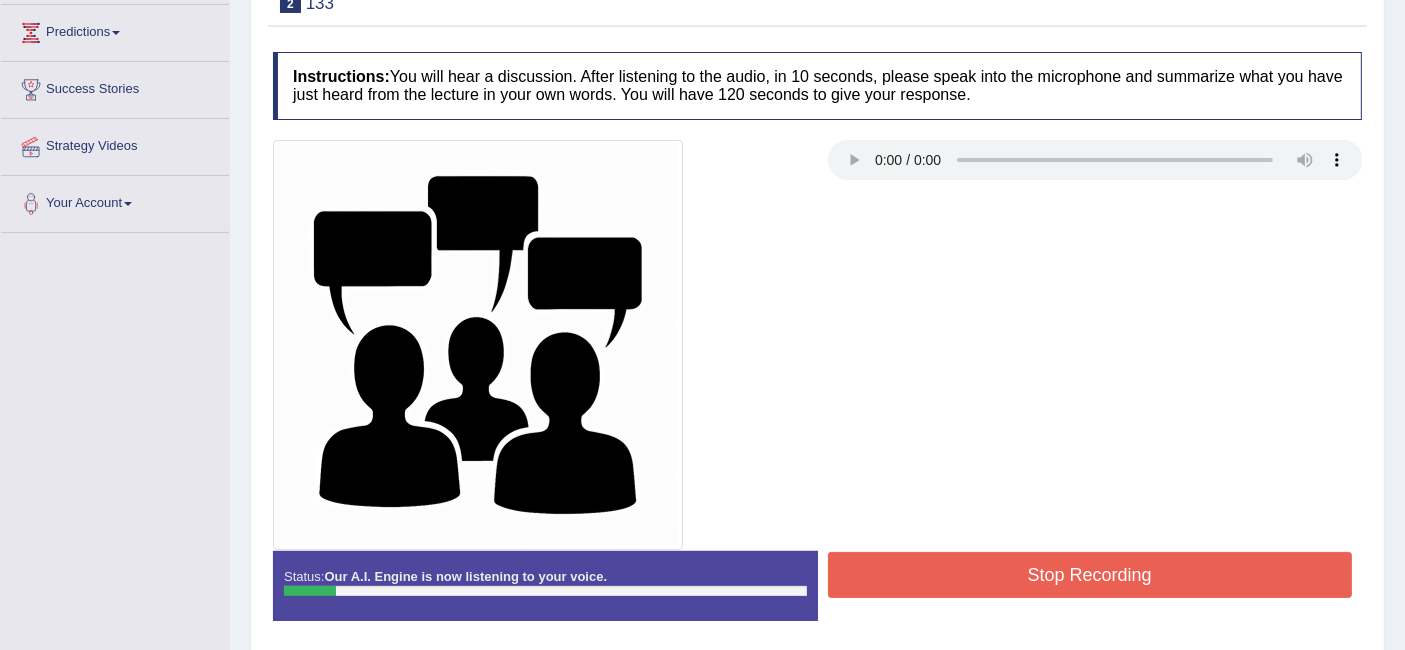 scroll, scrollTop: 288, scrollLeft: 0, axis: vertical 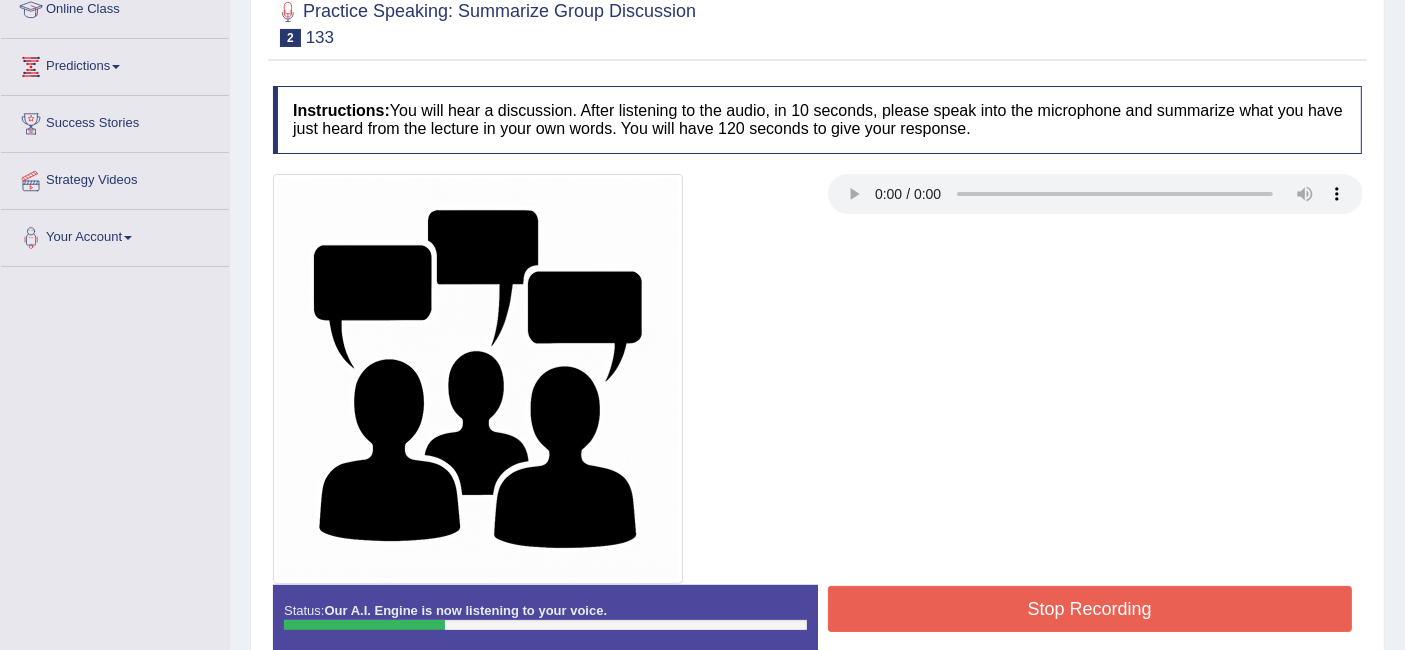 click on "Stop Recording" at bounding box center [1090, 609] 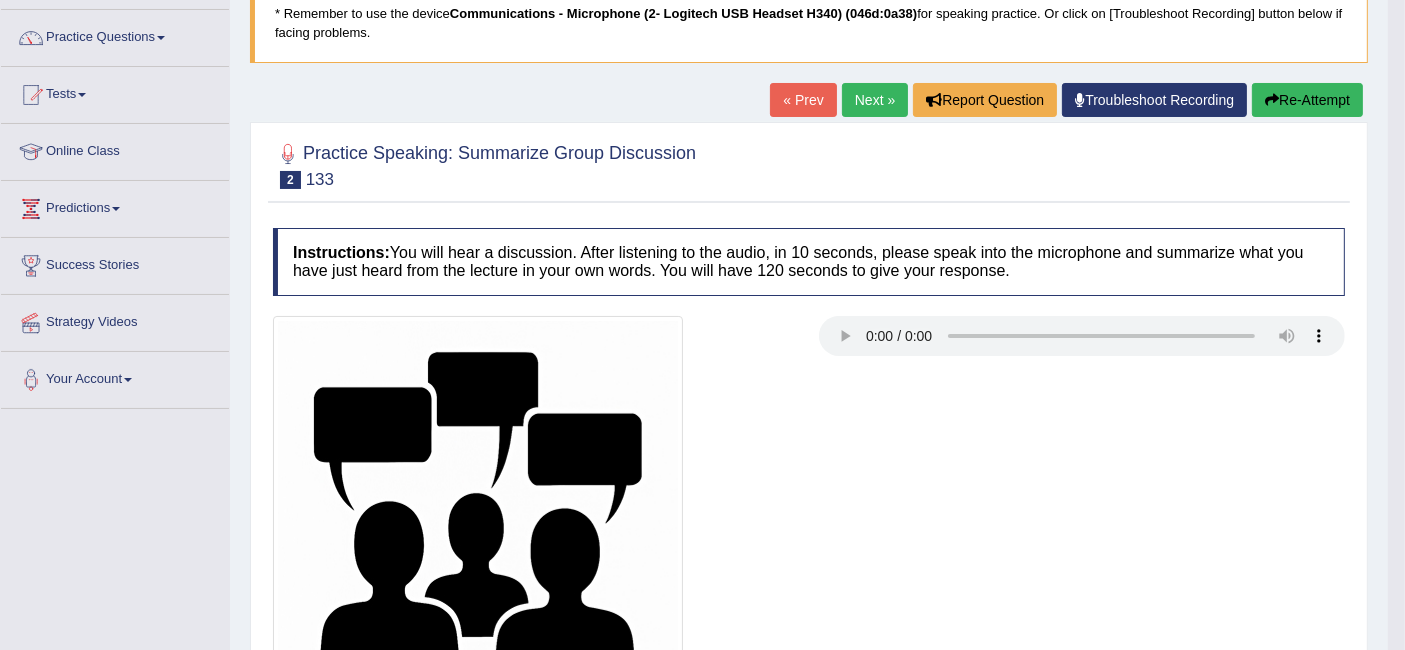 scroll, scrollTop: 65, scrollLeft: 0, axis: vertical 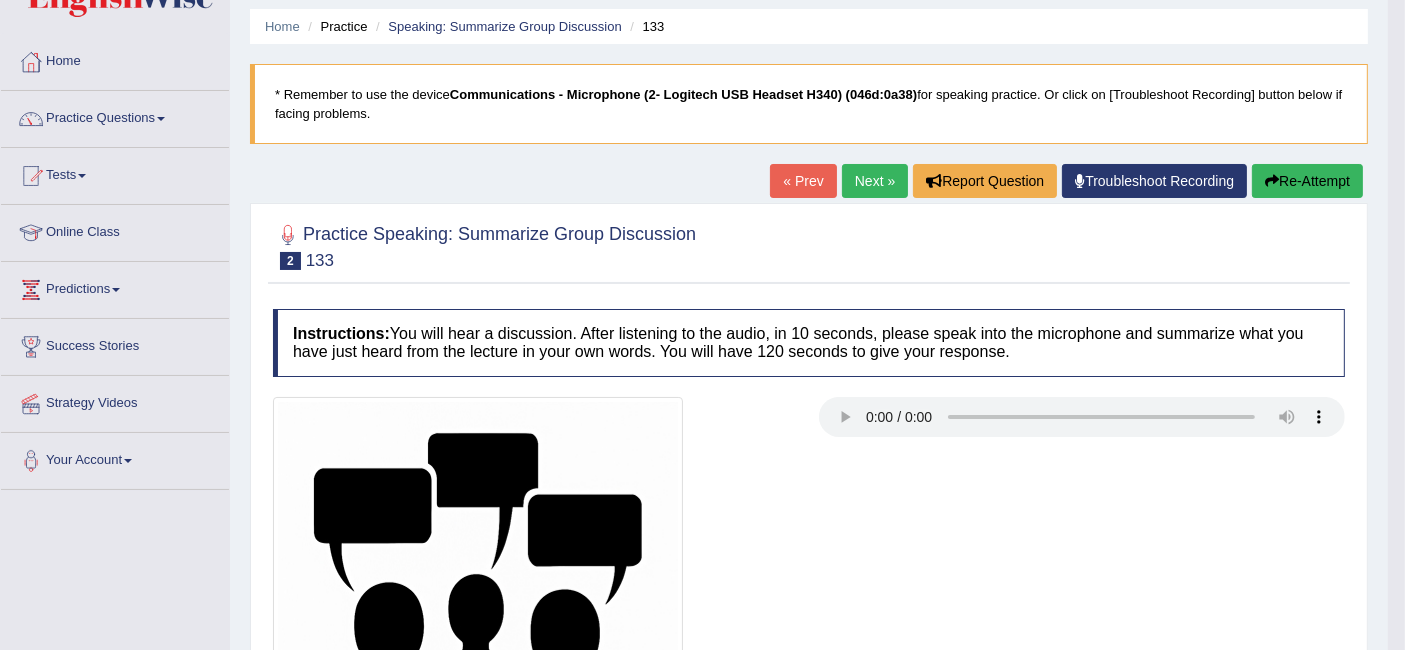 click on "Next »" at bounding box center [875, 181] 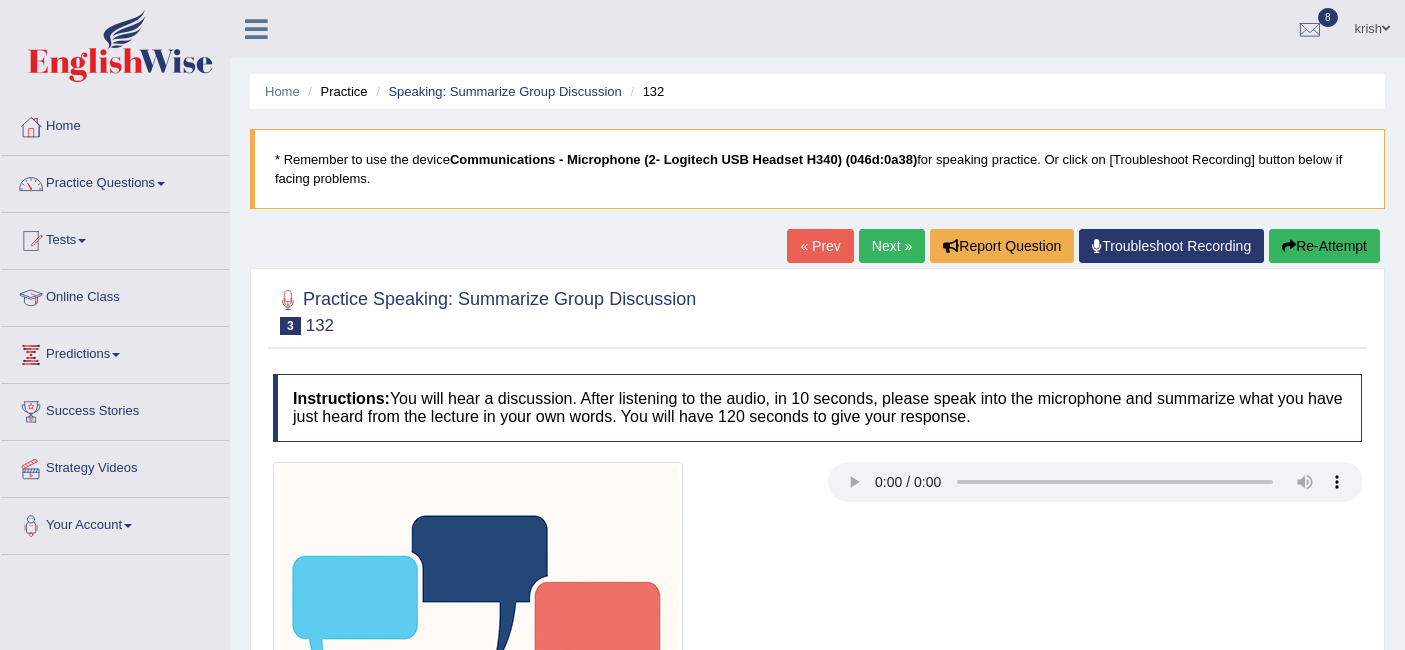 scroll, scrollTop: 79, scrollLeft: 0, axis: vertical 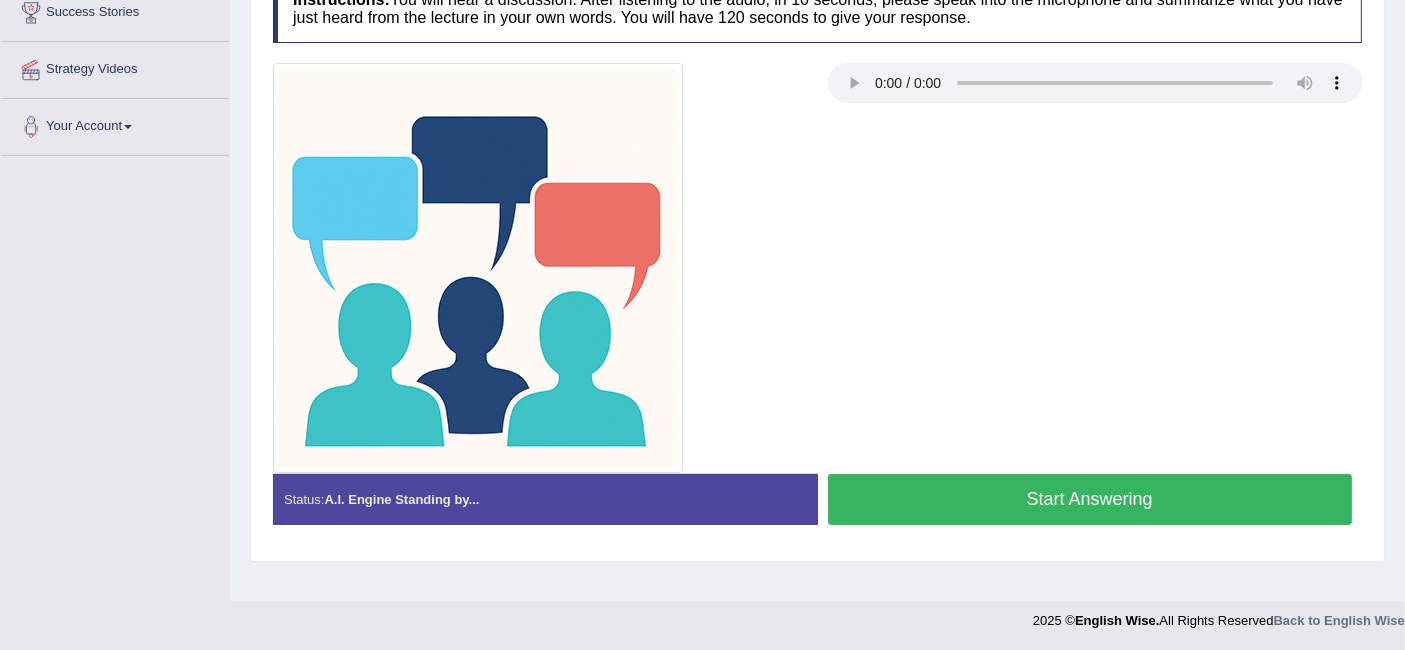 click on "Start Answering" at bounding box center [1090, 499] 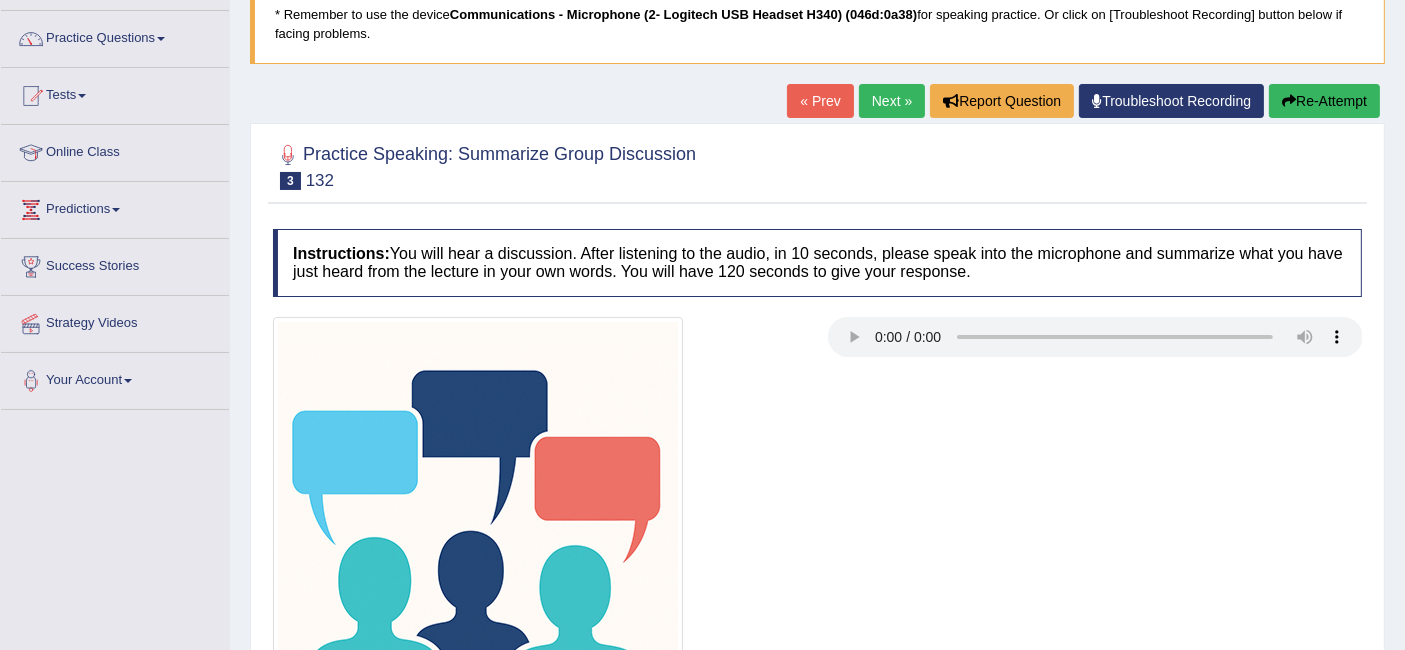 scroll, scrollTop: 0, scrollLeft: 0, axis: both 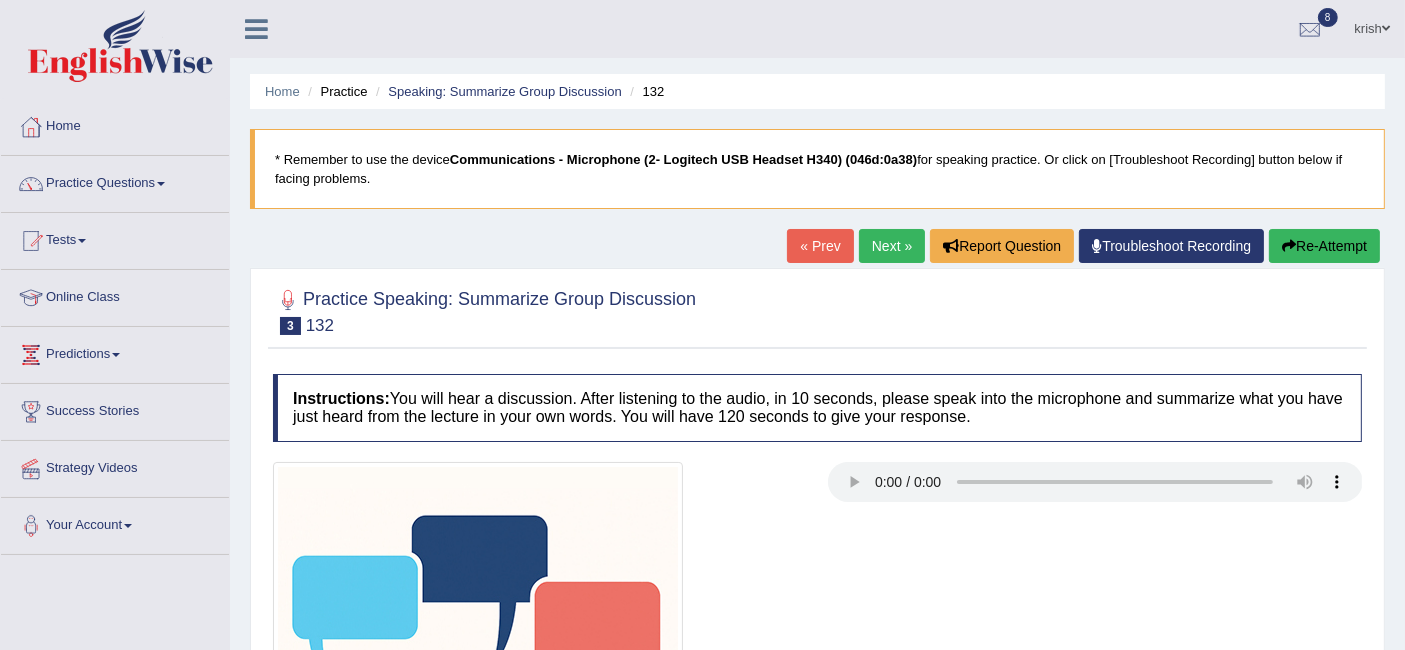 click on "« Prev" at bounding box center (820, 246) 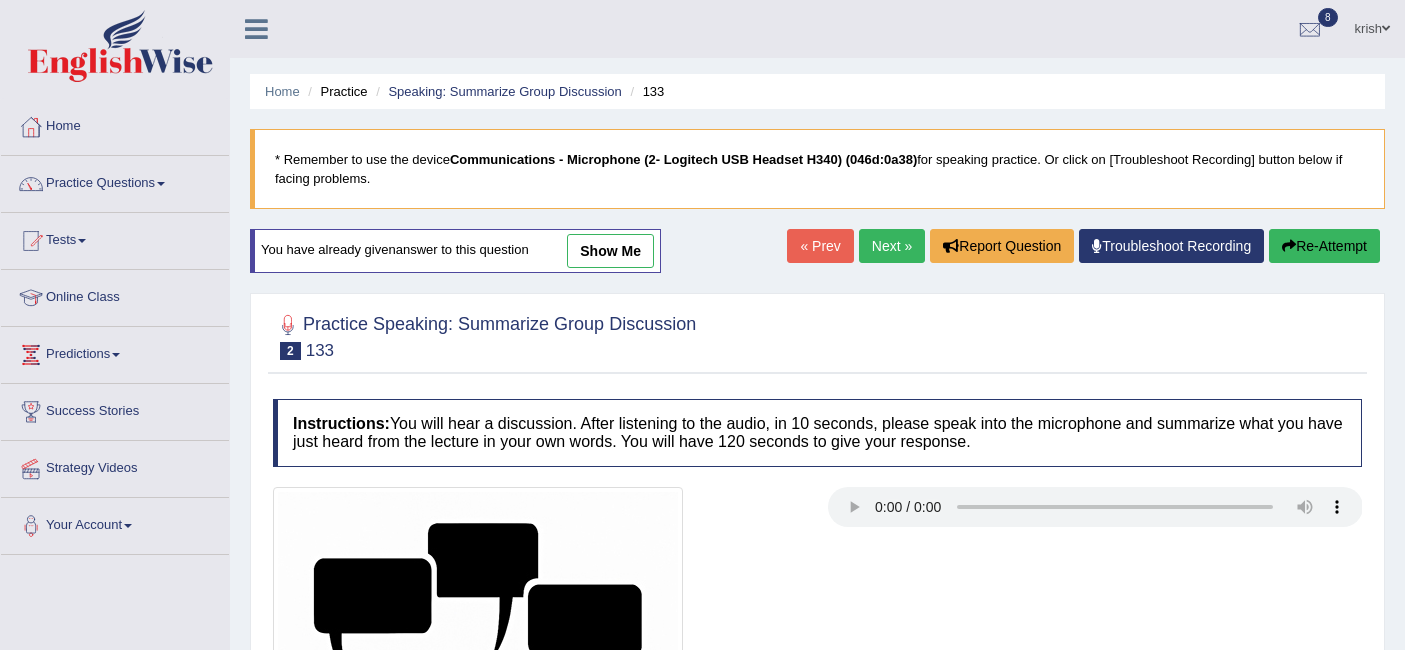 scroll, scrollTop: 0, scrollLeft: 0, axis: both 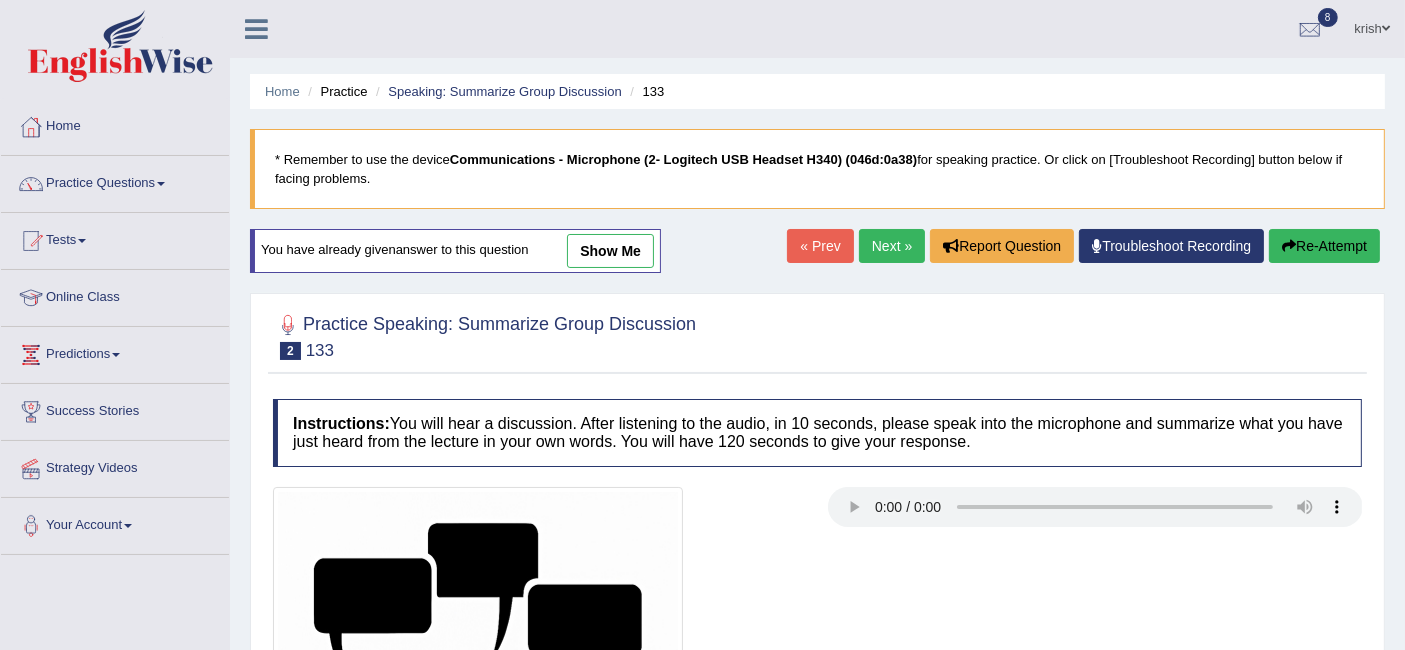 click on "show me" at bounding box center [610, 251] 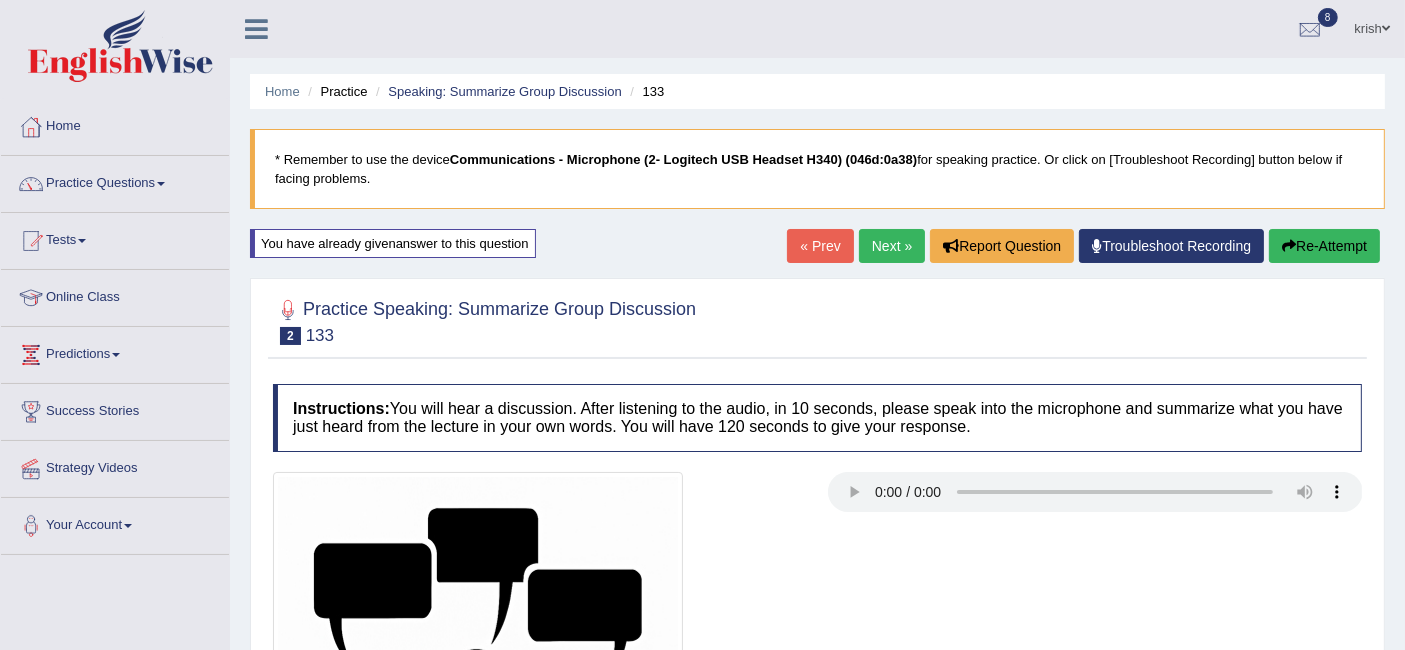 click on "Next »" at bounding box center [892, 246] 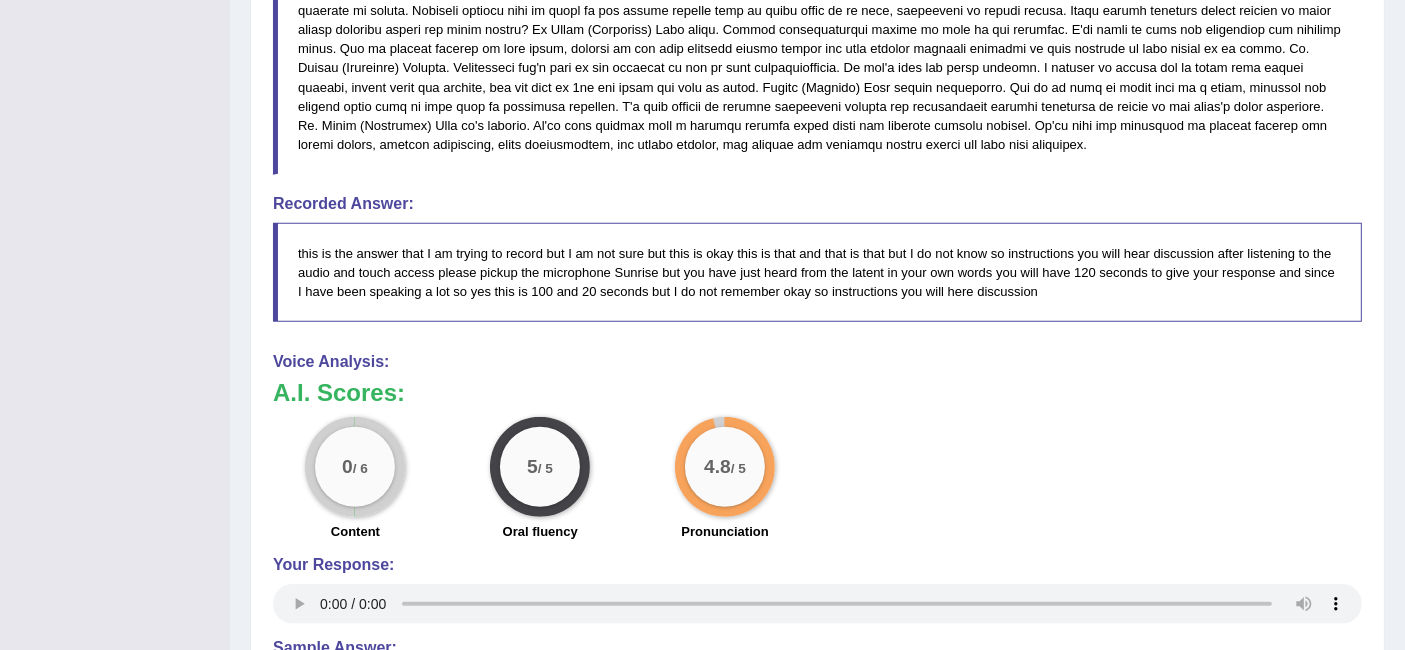 scroll, scrollTop: 1222, scrollLeft: 0, axis: vertical 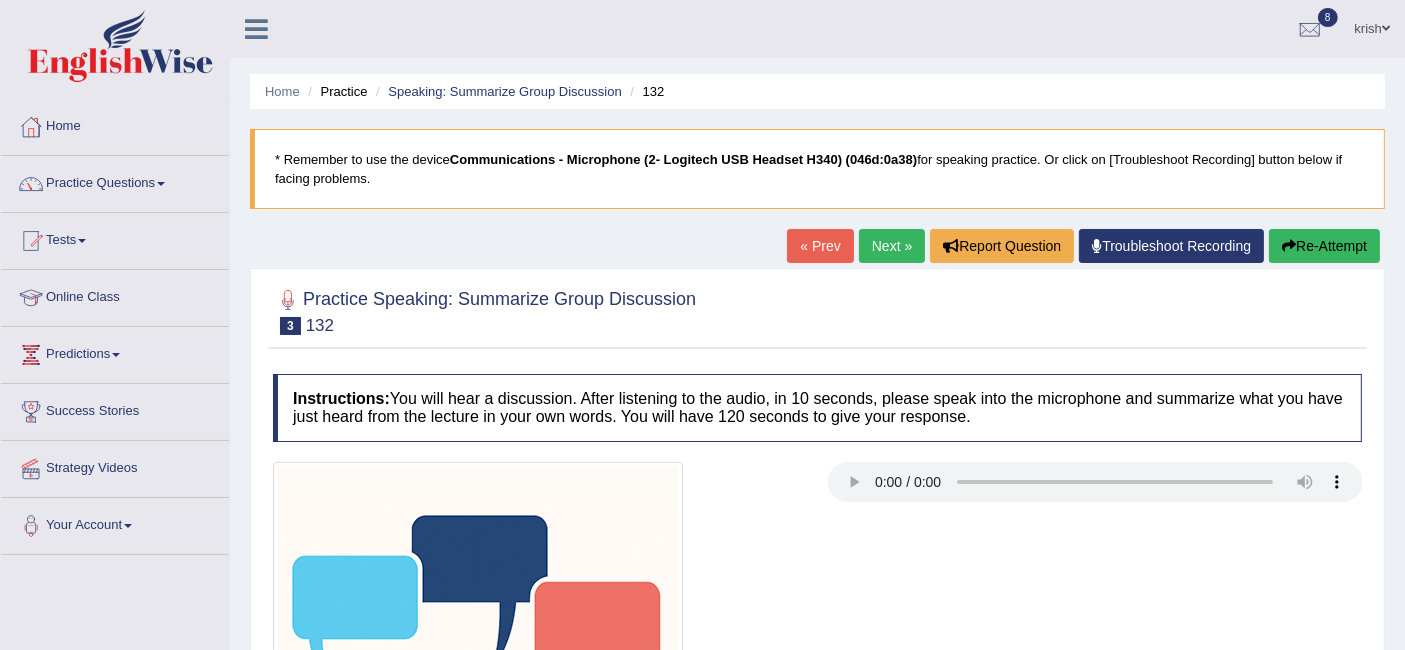 click on "« Prev" at bounding box center [820, 246] 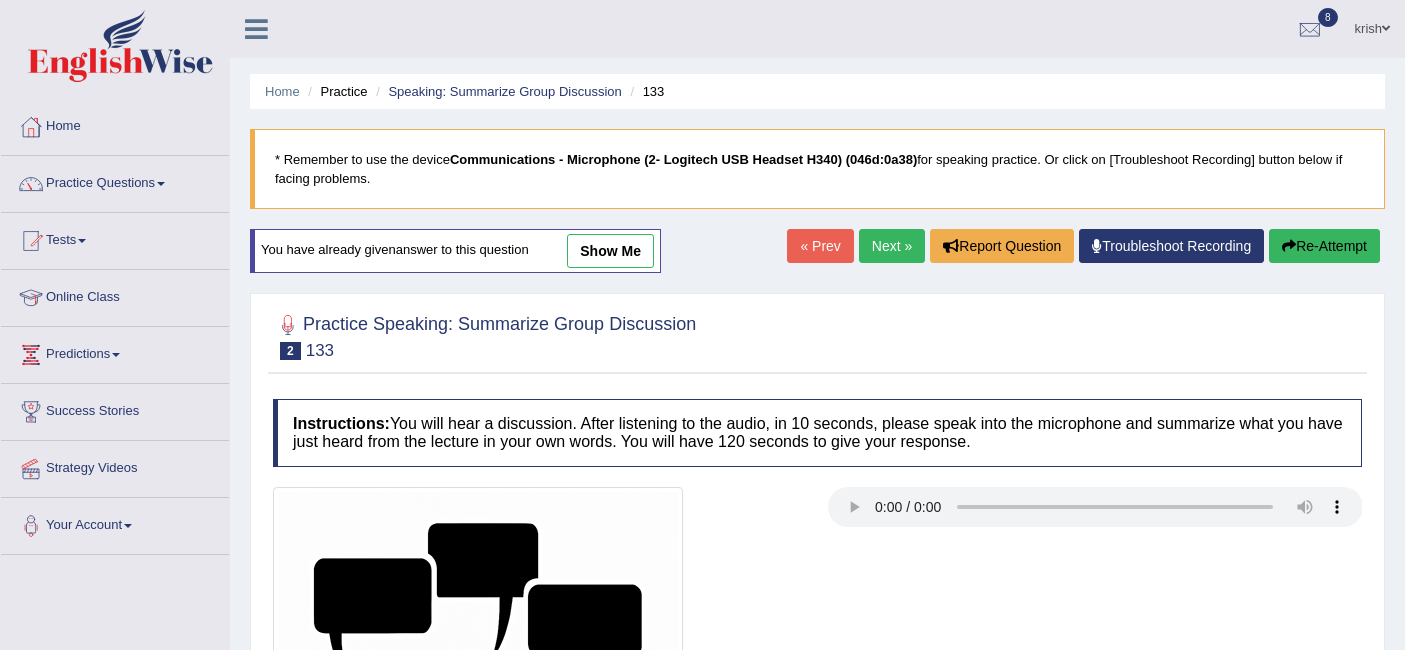 scroll, scrollTop: 0, scrollLeft: 0, axis: both 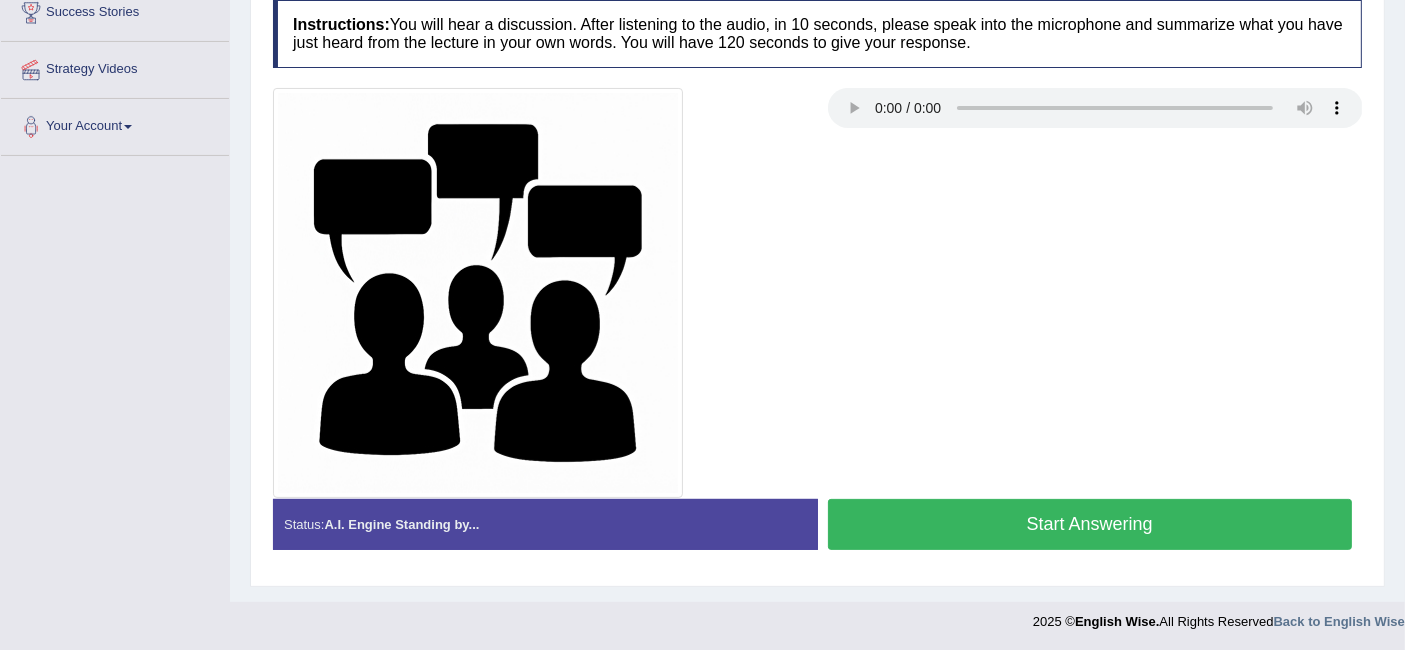 click on "Start Answering" at bounding box center (1090, 524) 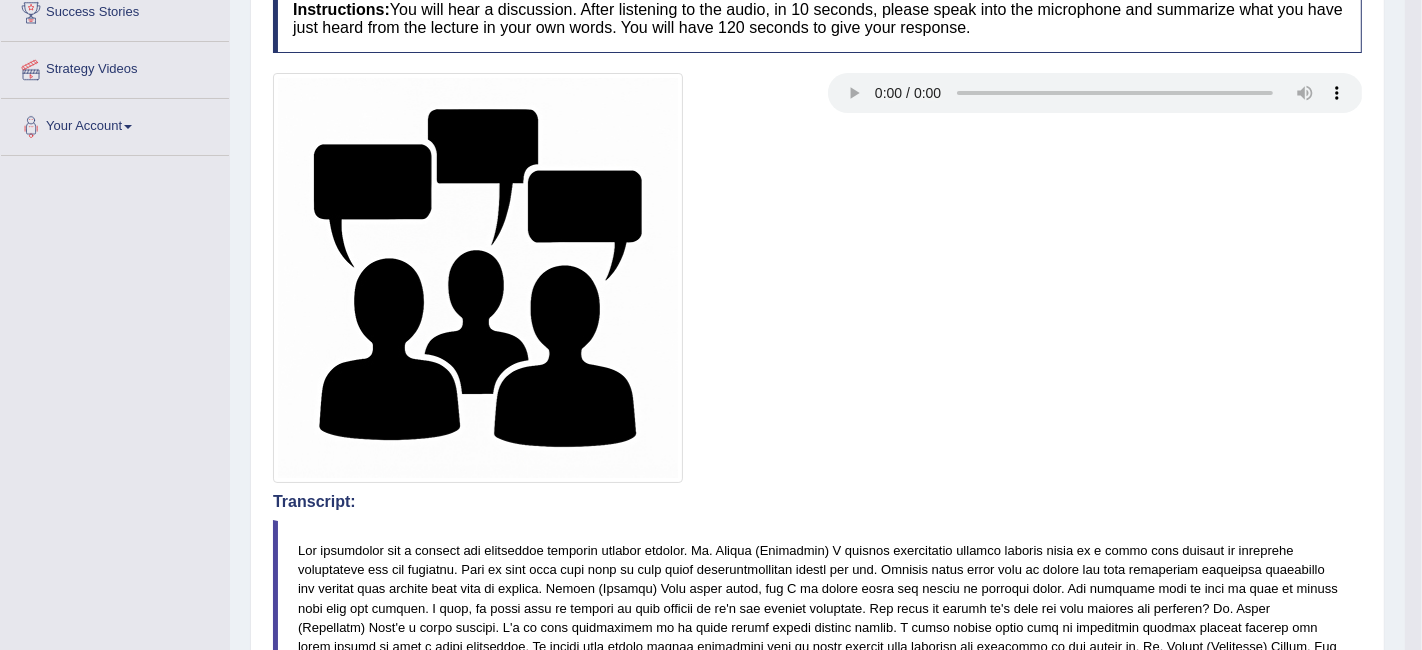 click at bounding box center [817, 278] 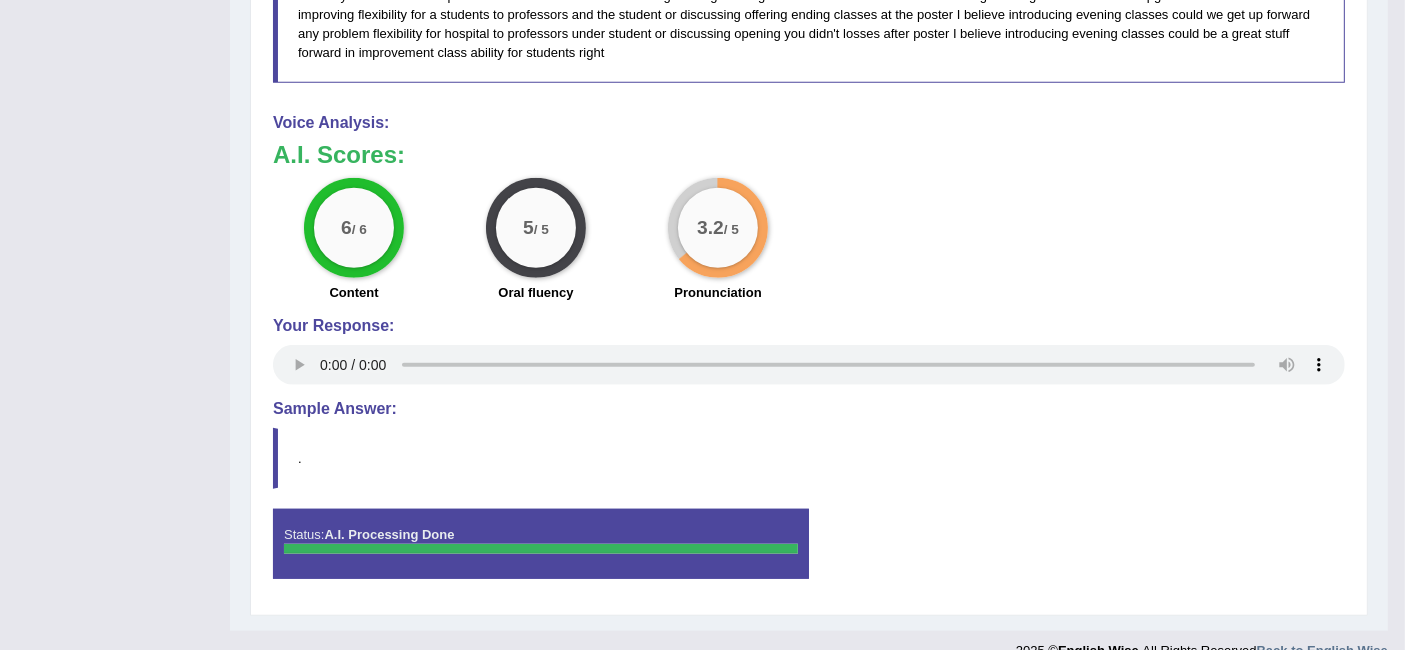 scroll, scrollTop: 1285, scrollLeft: 0, axis: vertical 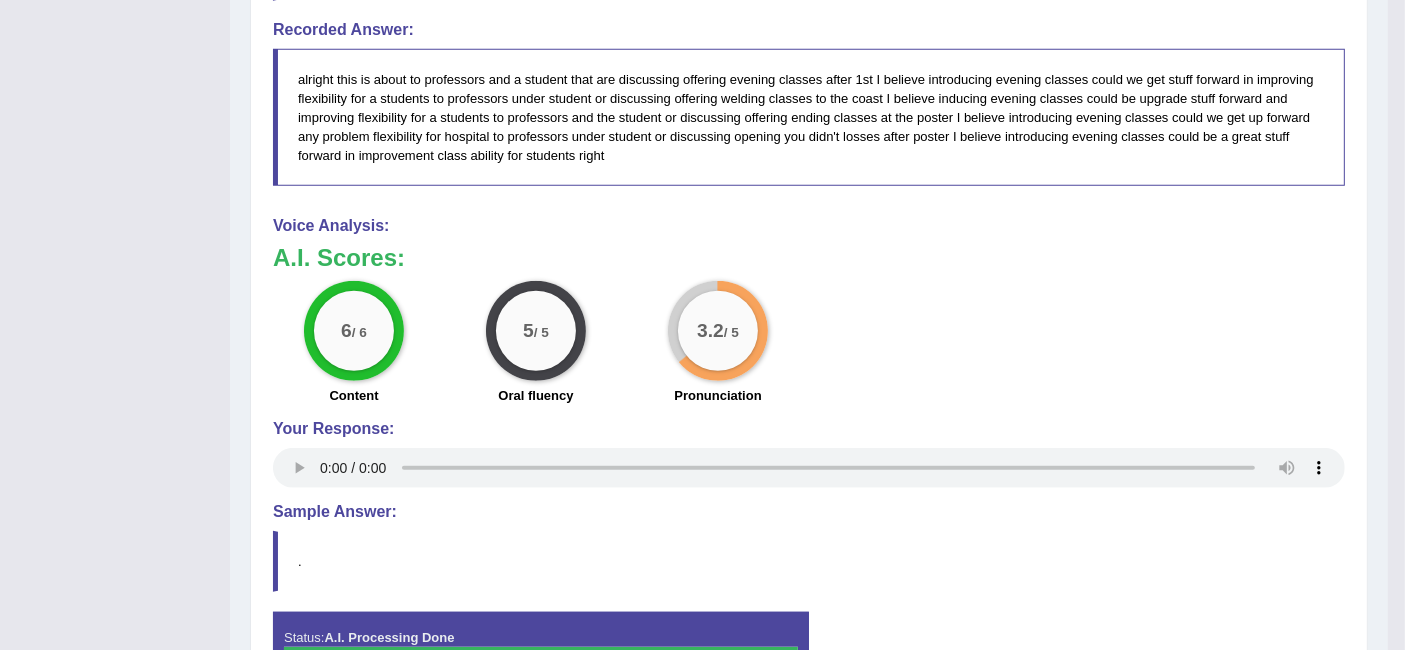 drag, startPoint x: 0, startPoint y: 306, endPoint x: 94, endPoint y: 395, distance: 129.44884 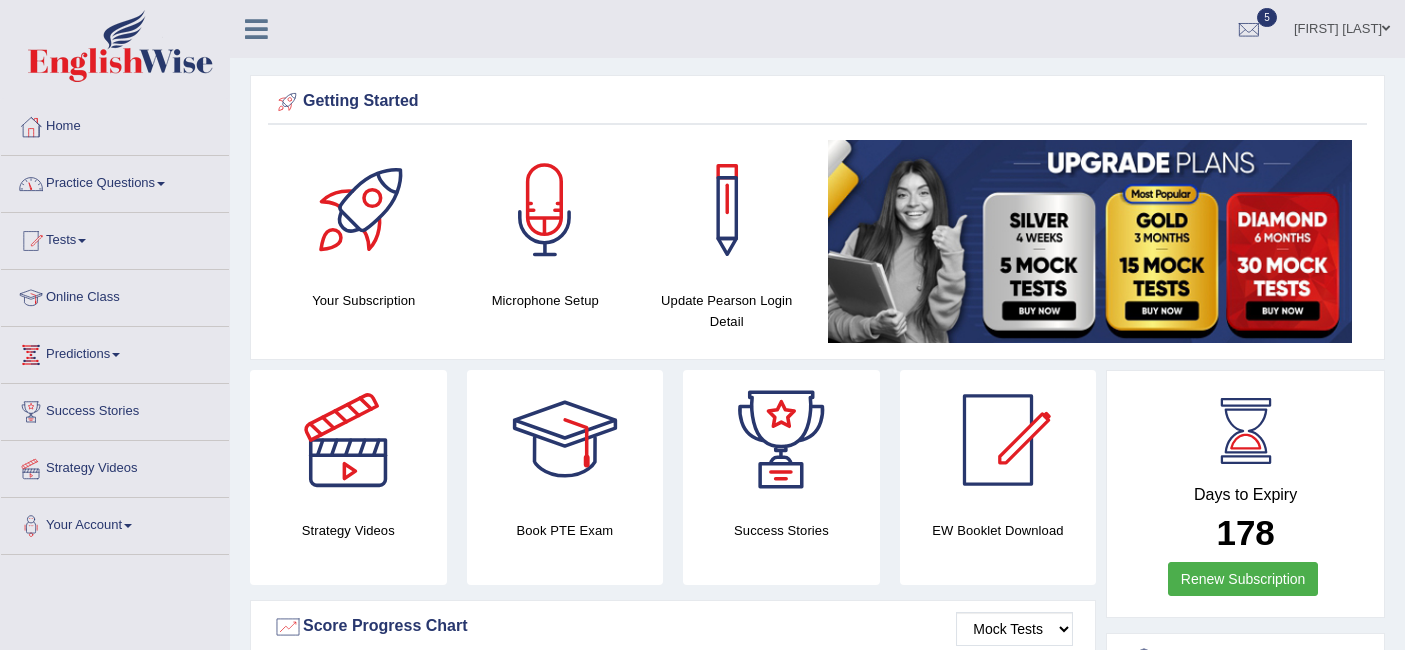 scroll, scrollTop: 0, scrollLeft: 0, axis: both 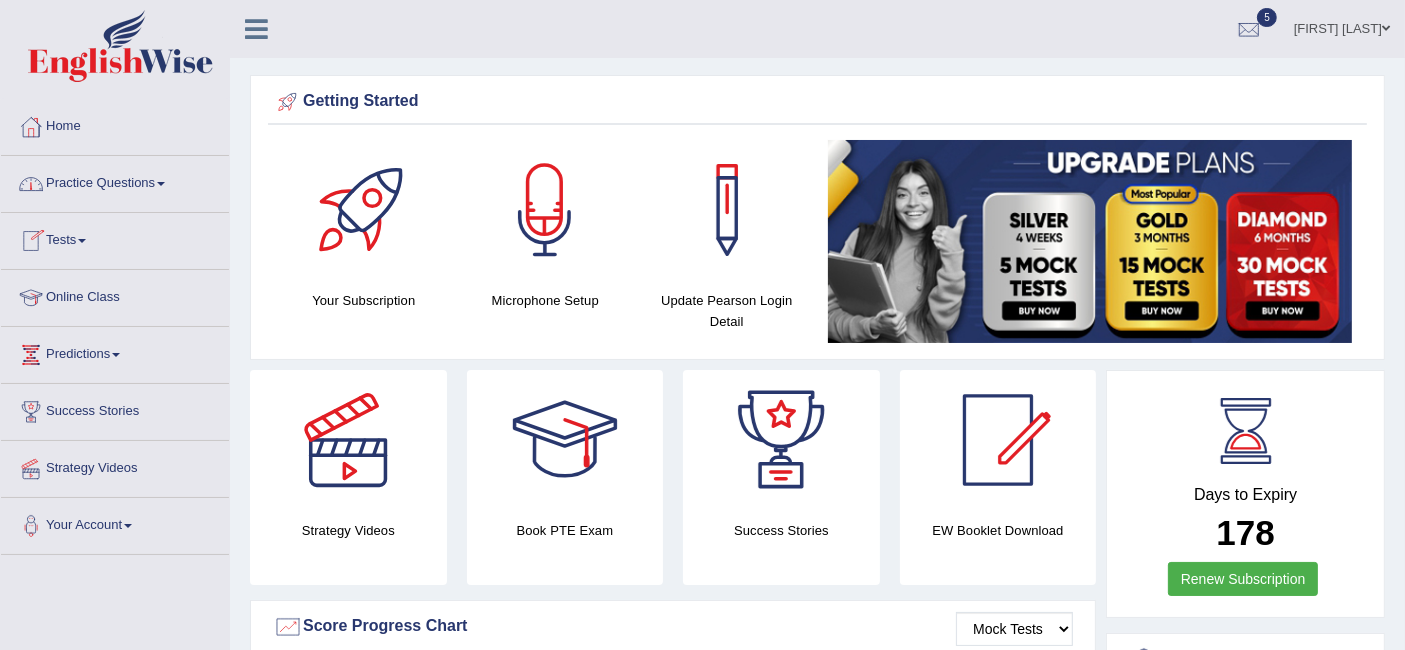 click on "Tests" at bounding box center [115, 238] 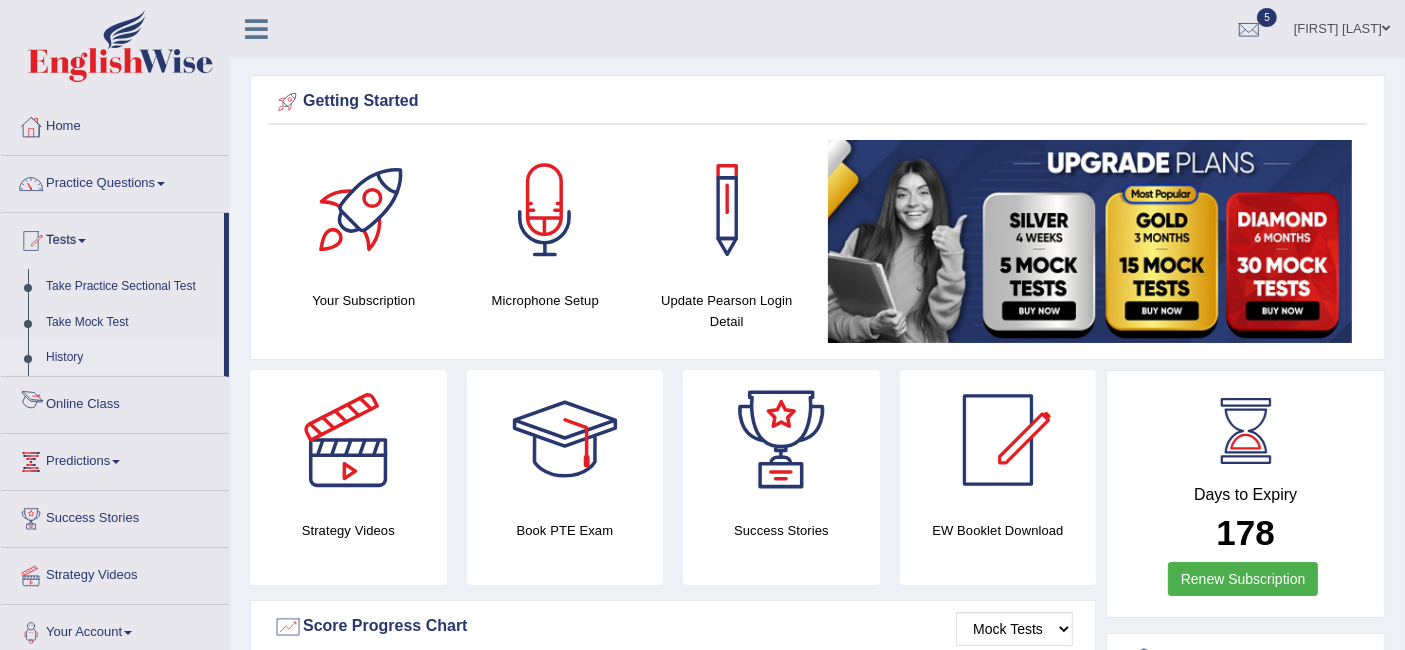 click on "History" at bounding box center (130, 358) 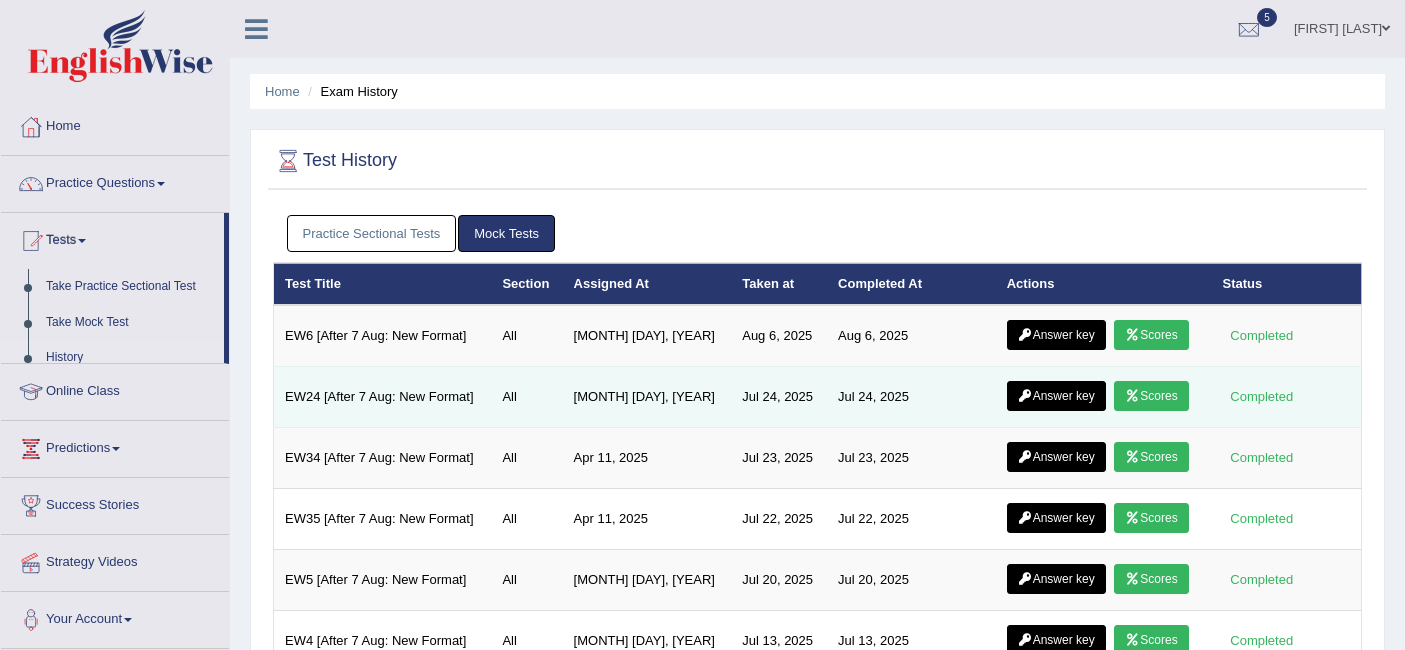 scroll, scrollTop: 0, scrollLeft: 0, axis: both 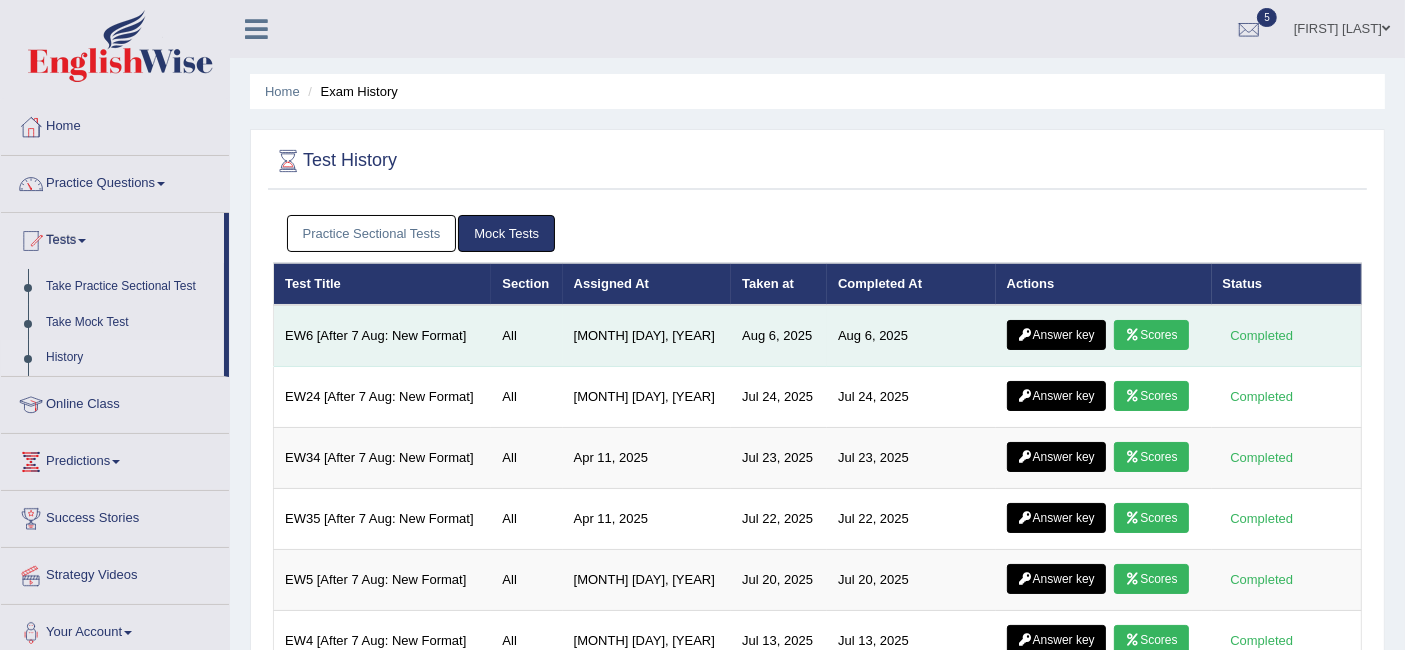 click on "Answer key" at bounding box center (1056, 335) 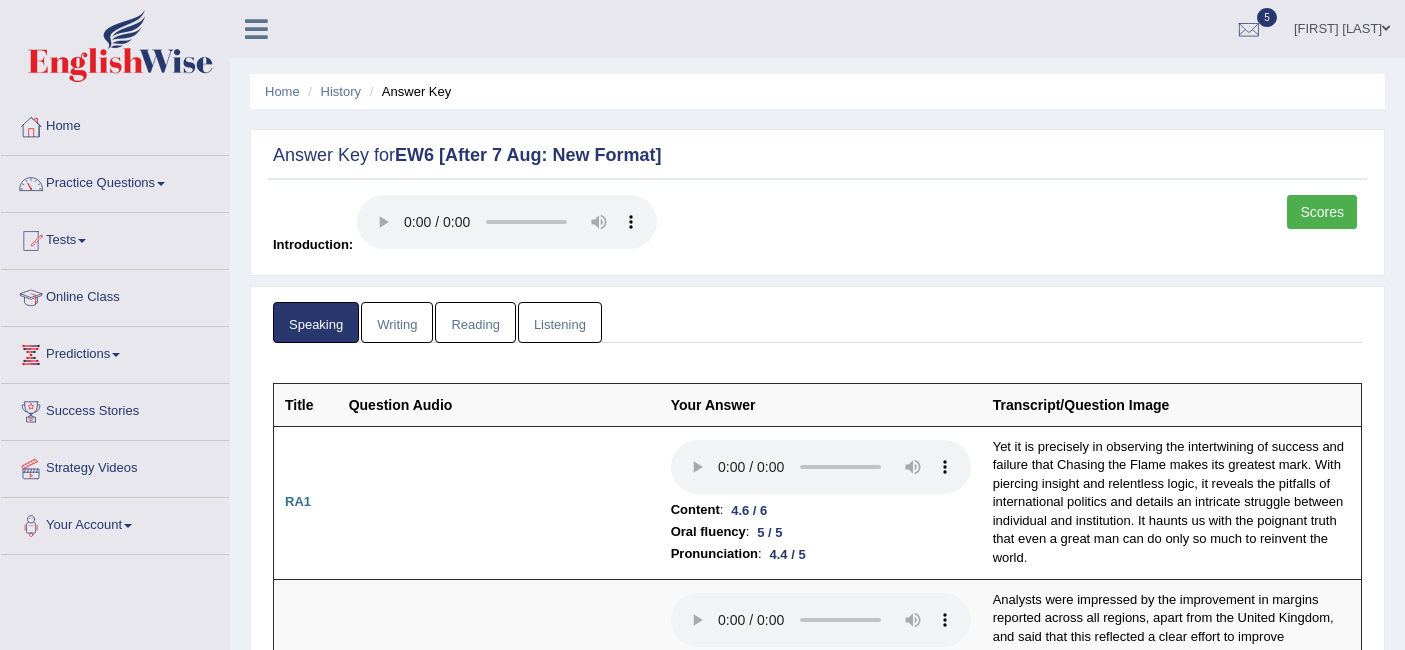 scroll, scrollTop: 0, scrollLeft: 0, axis: both 